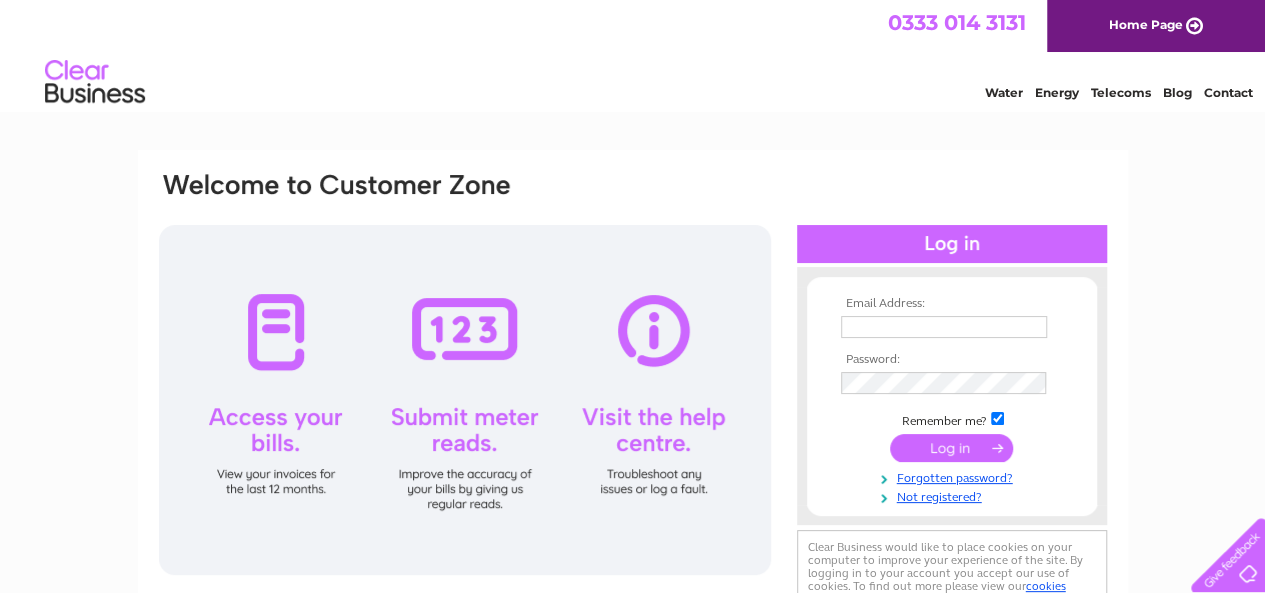 scroll, scrollTop: 0, scrollLeft: 0, axis: both 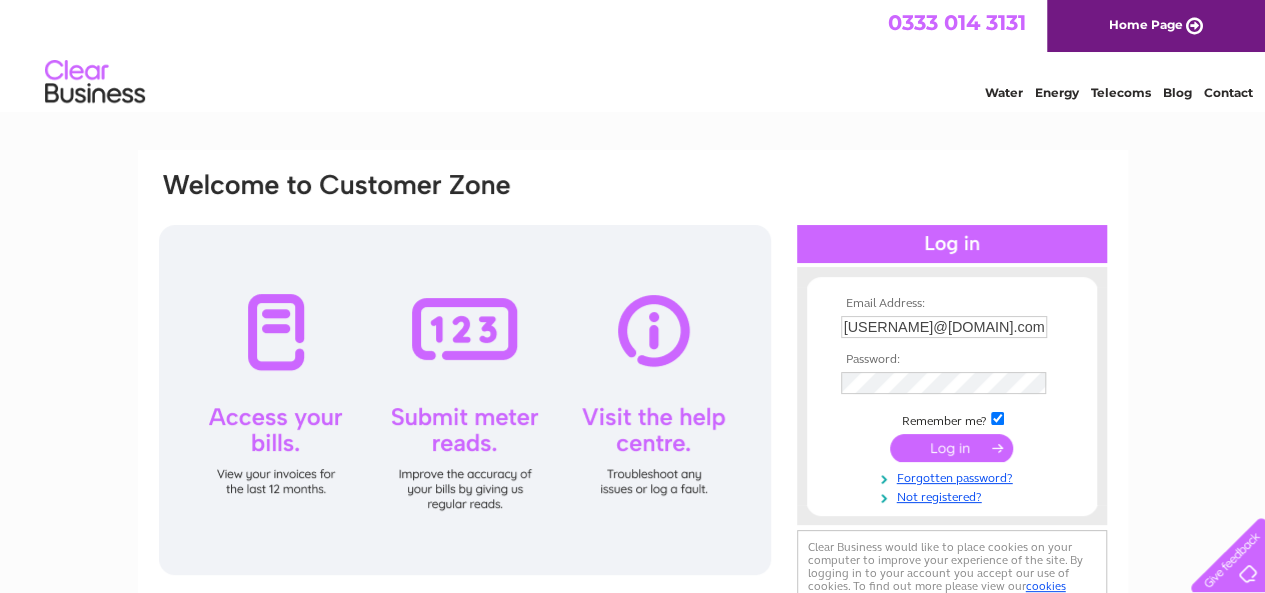 click at bounding box center [951, 448] 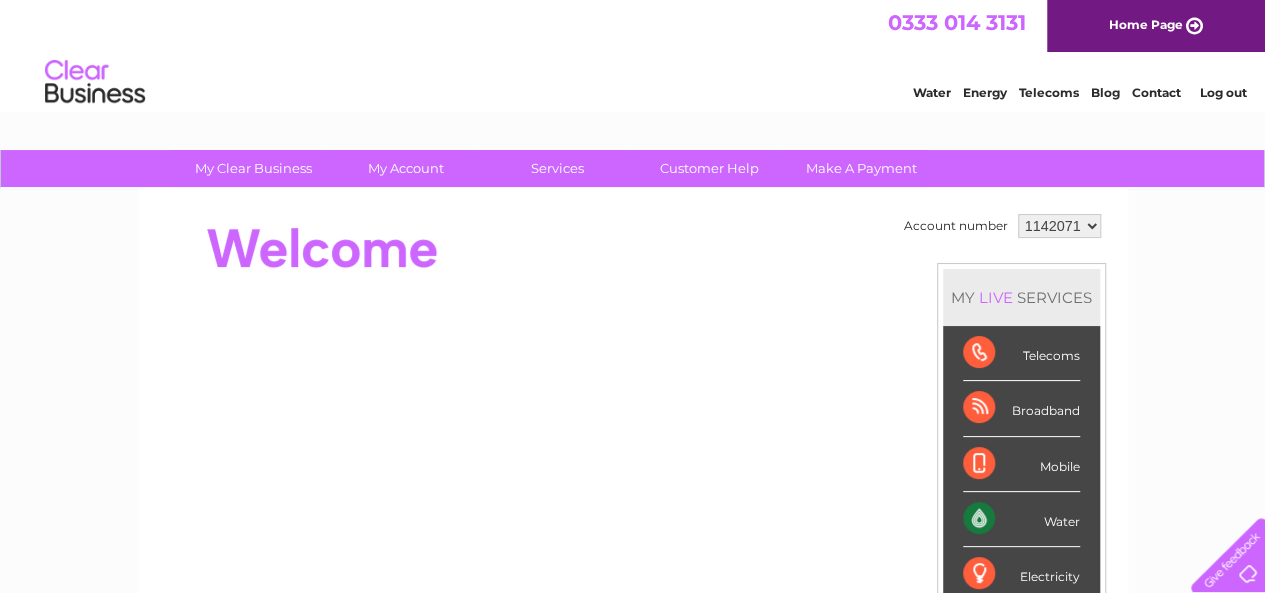 scroll, scrollTop: 0, scrollLeft: 0, axis: both 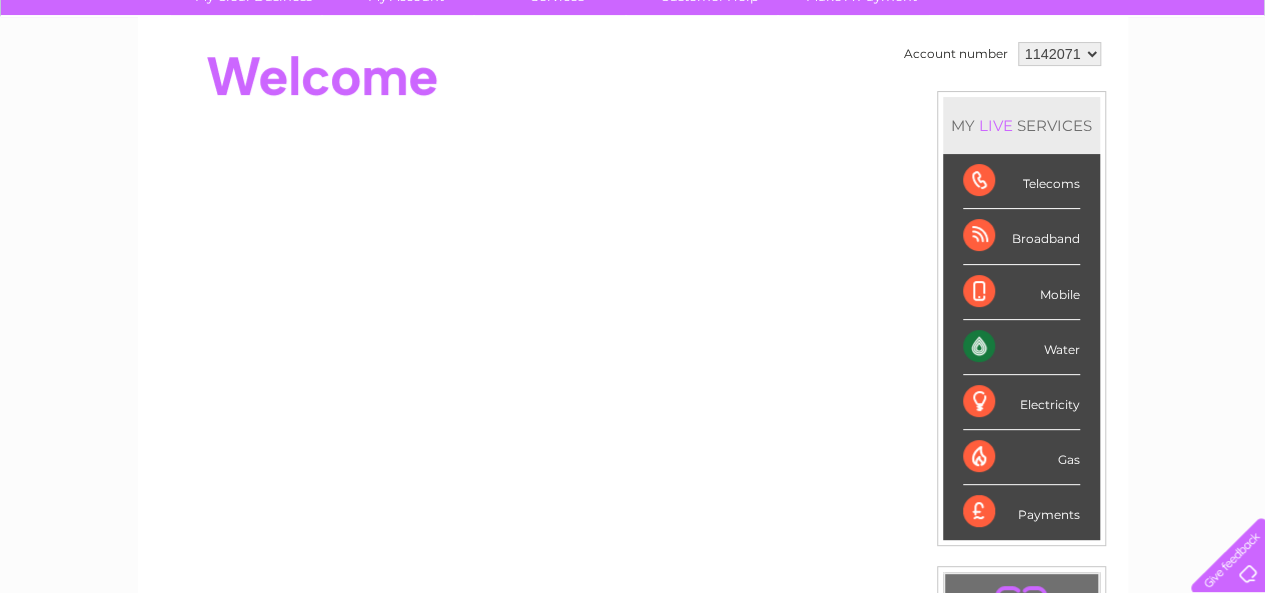 click on "Water" at bounding box center [1021, 347] 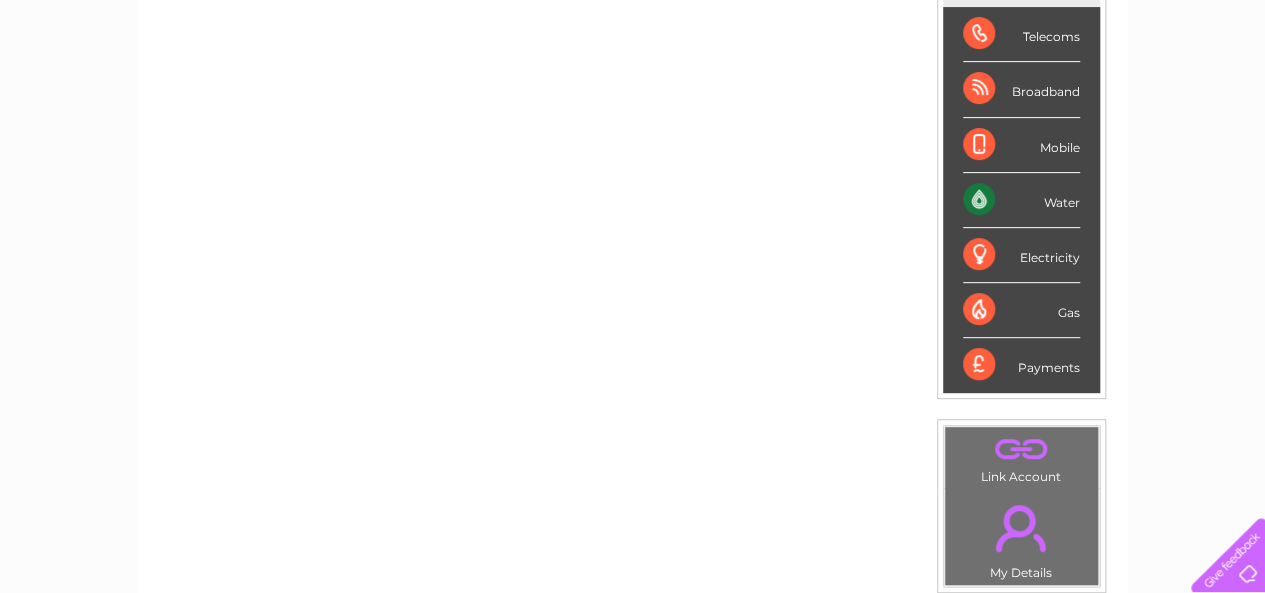 scroll, scrollTop: 347, scrollLeft: 0, axis: vertical 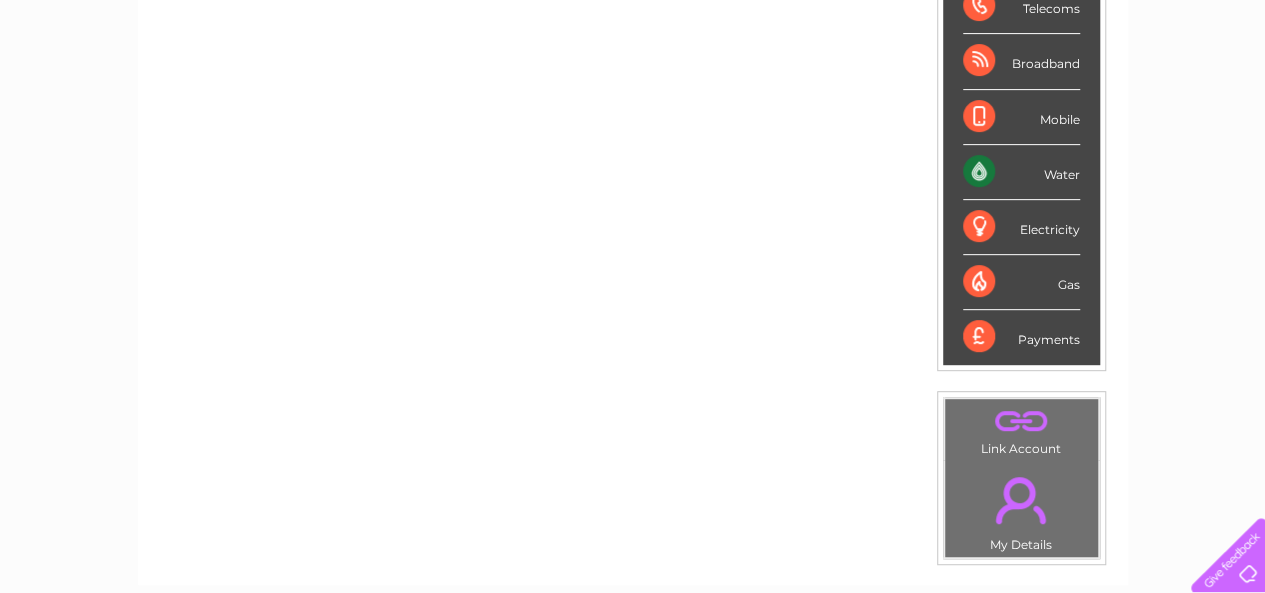 click on "Payments" at bounding box center [1021, 337] 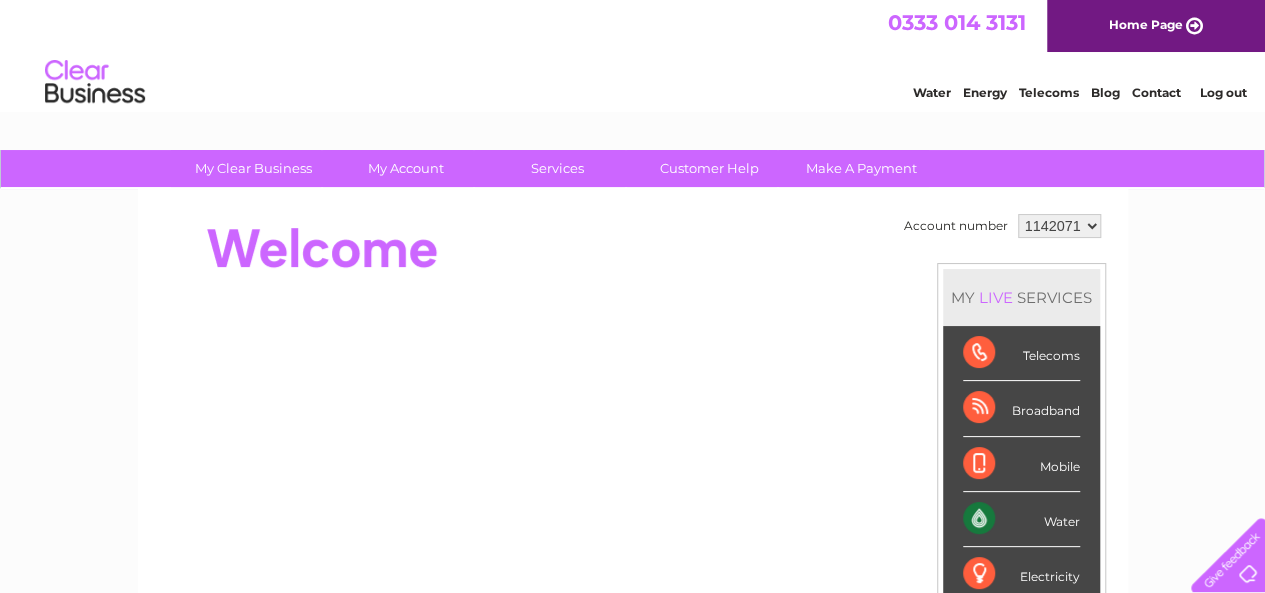 scroll, scrollTop: 0, scrollLeft: 0, axis: both 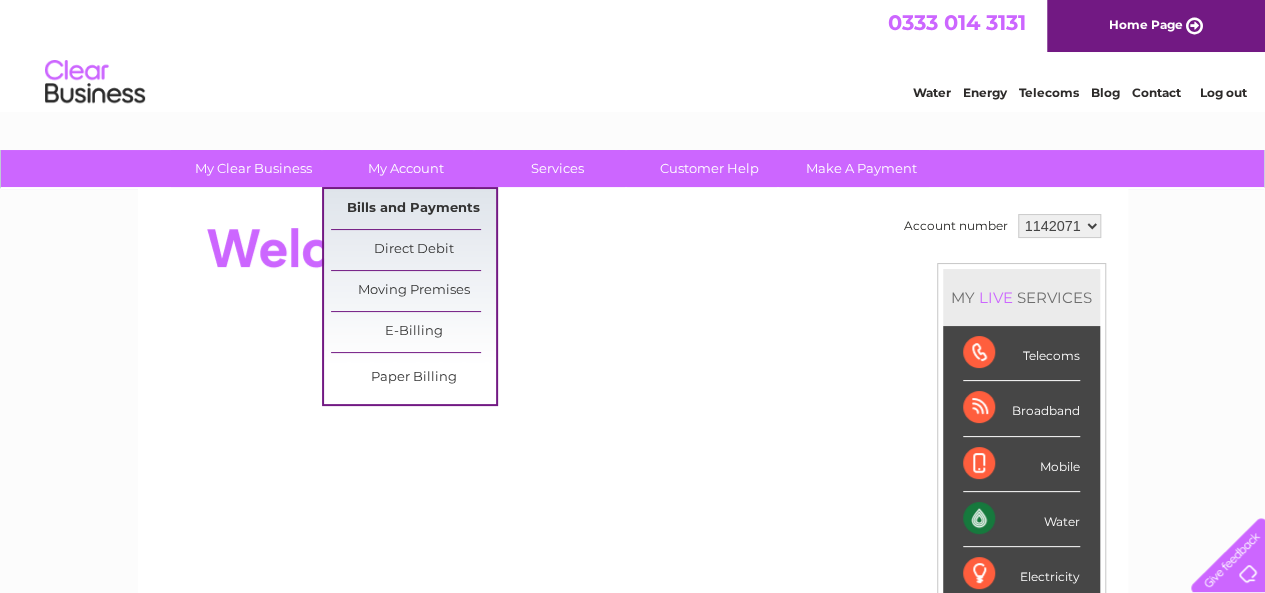 click on "Bills and Payments" at bounding box center (413, 209) 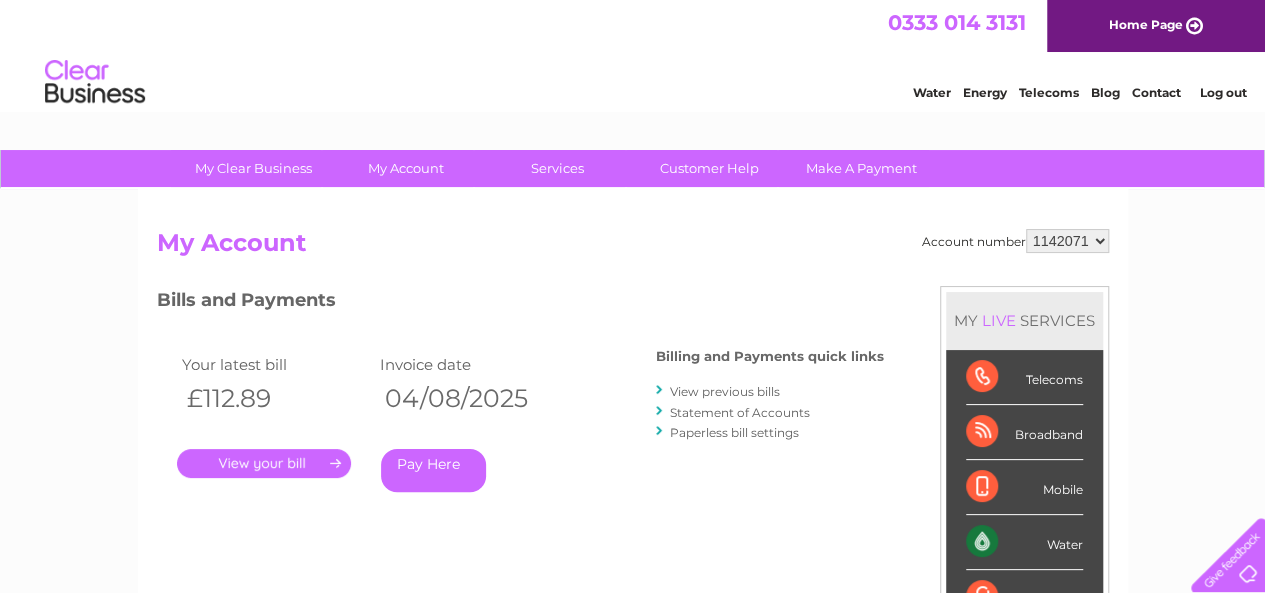scroll, scrollTop: 0, scrollLeft: 0, axis: both 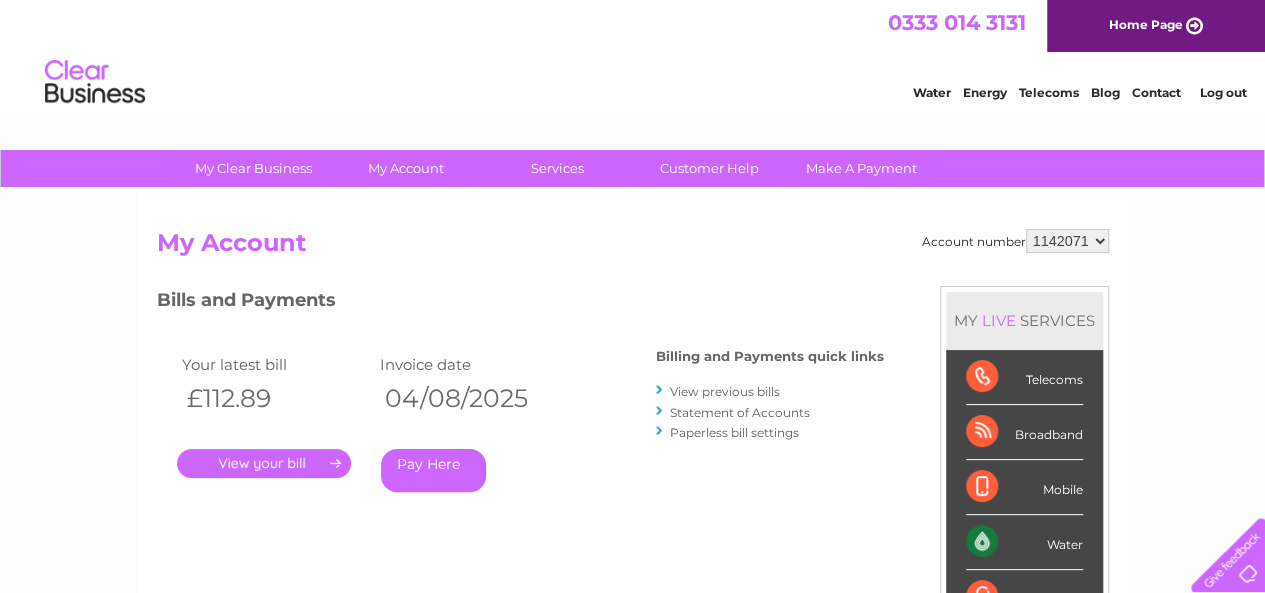click on "." at bounding box center (264, 463) 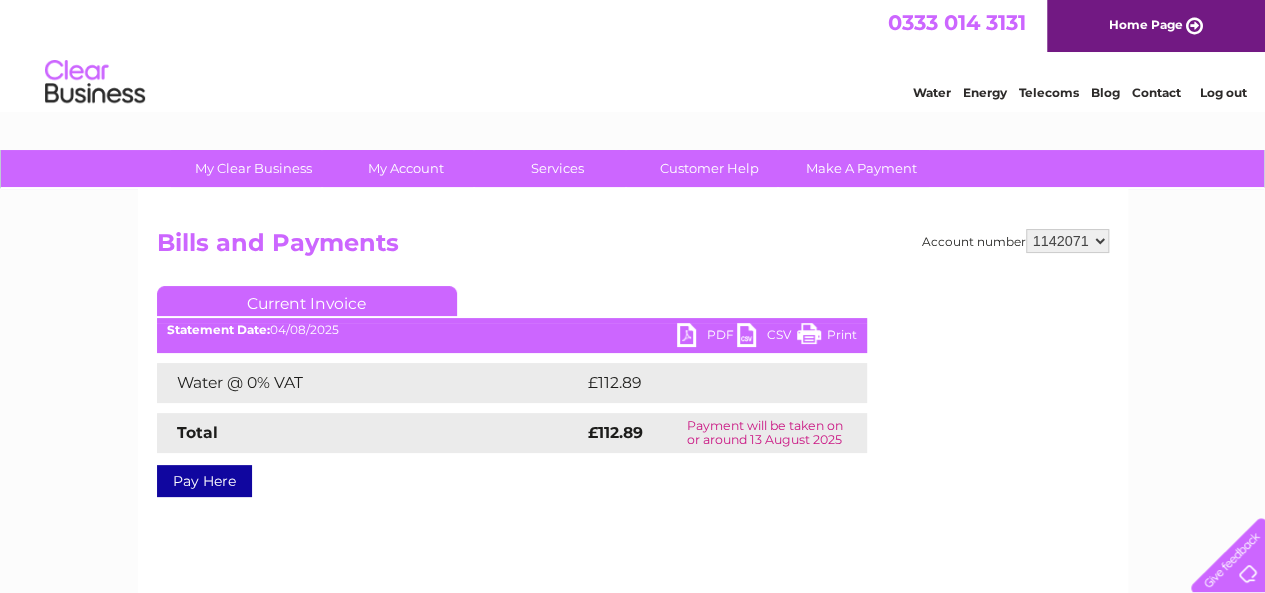 scroll, scrollTop: 0, scrollLeft: 0, axis: both 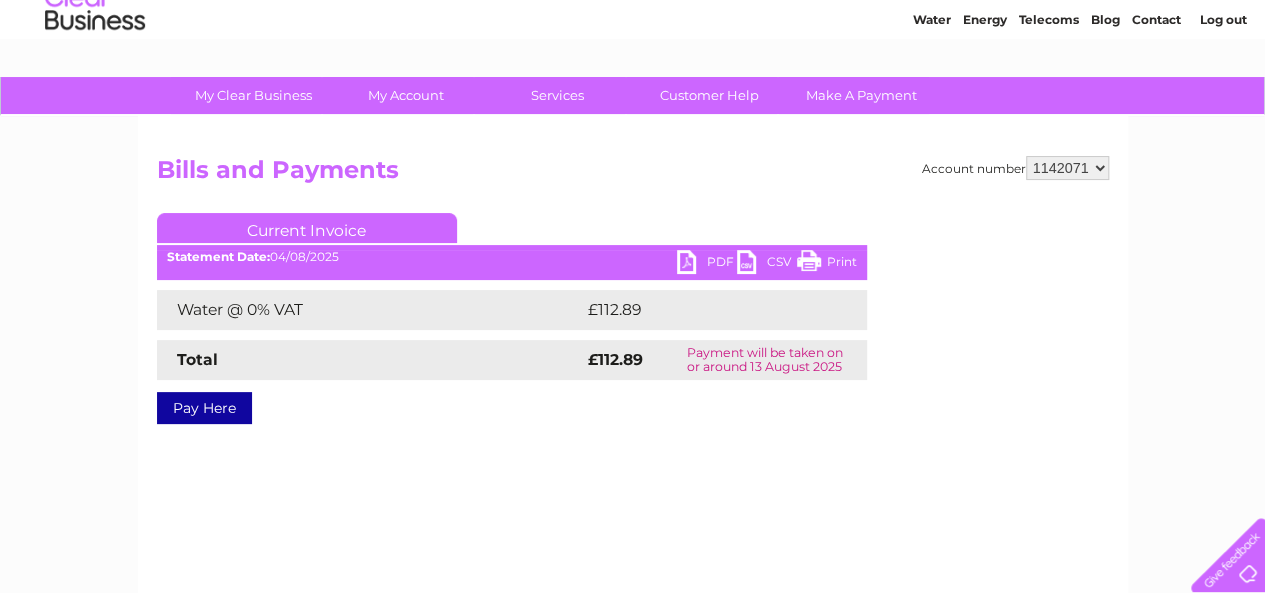 click on "PDF" at bounding box center (707, 264) 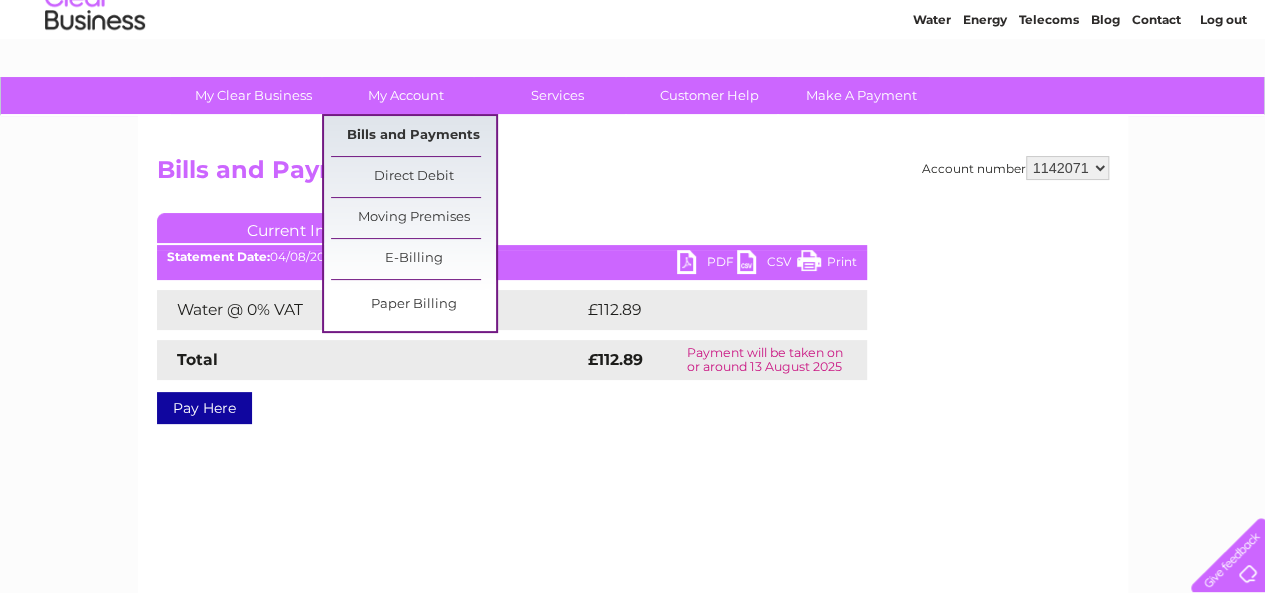 click on "Bills and Payments" at bounding box center (413, 136) 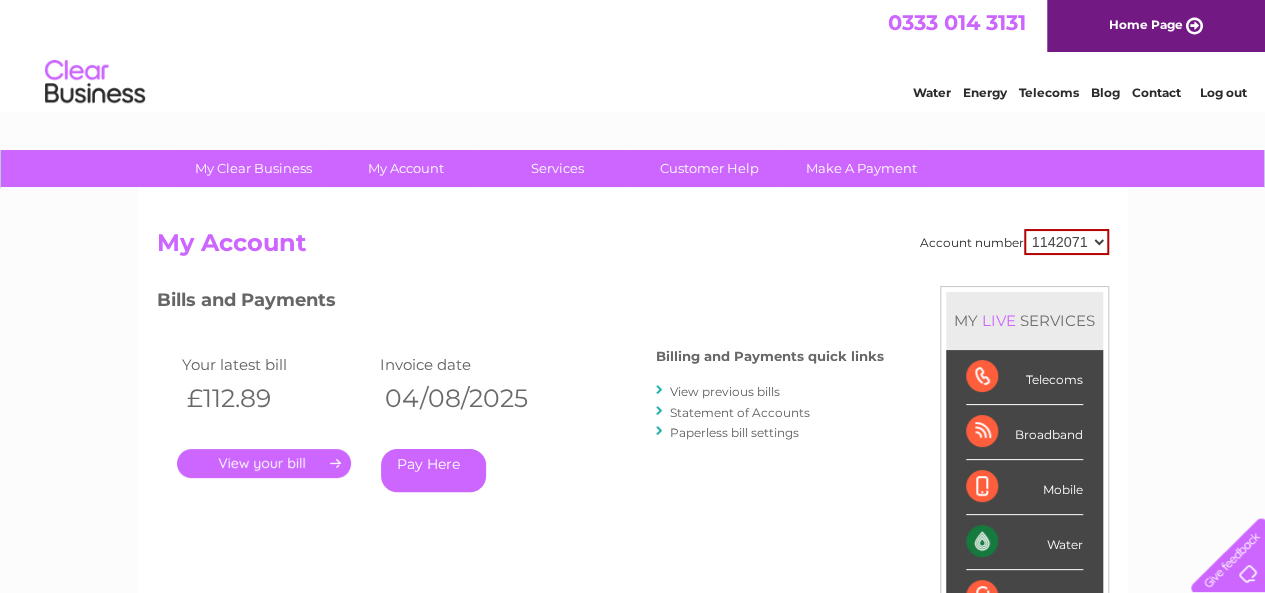 scroll, scrollTop: 0, scrollLeft: 0, axis: both 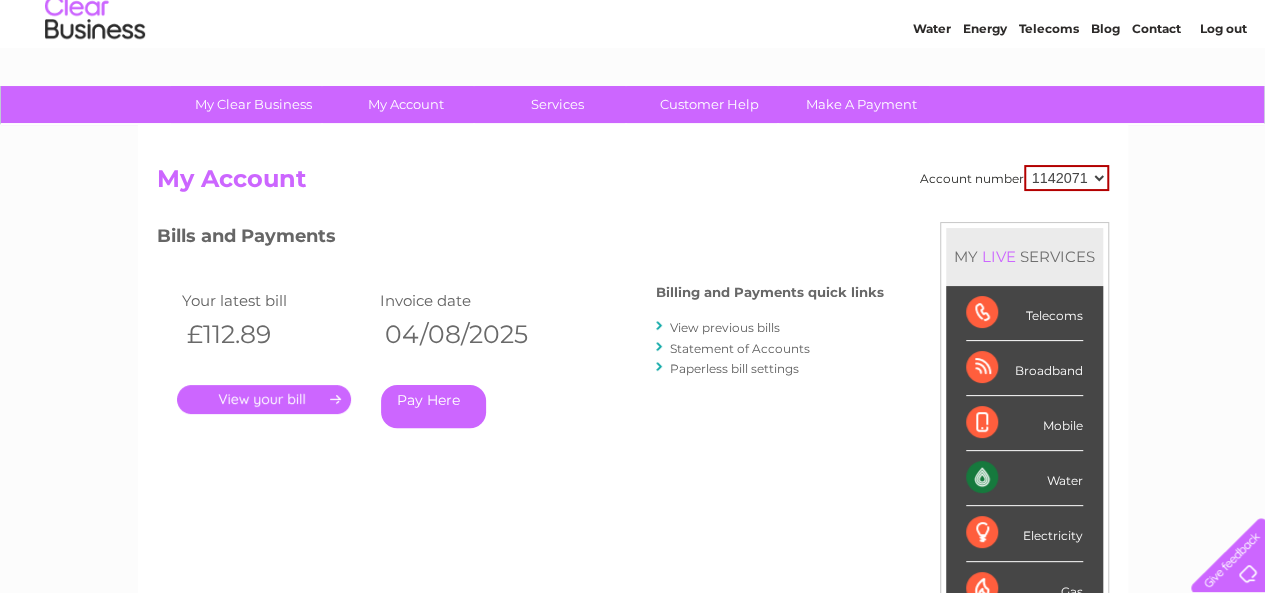 click on "View previous bills" at bounding box center (725, 327) 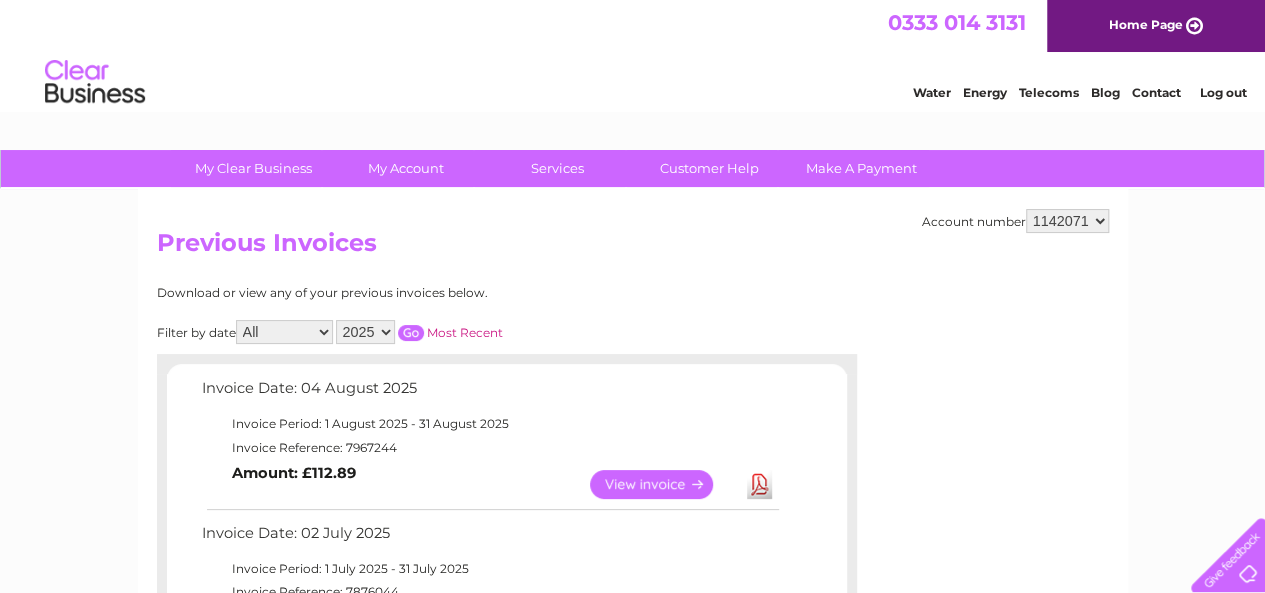 scroll, scrollTop: 0, scrollLeft: 0, axis: both 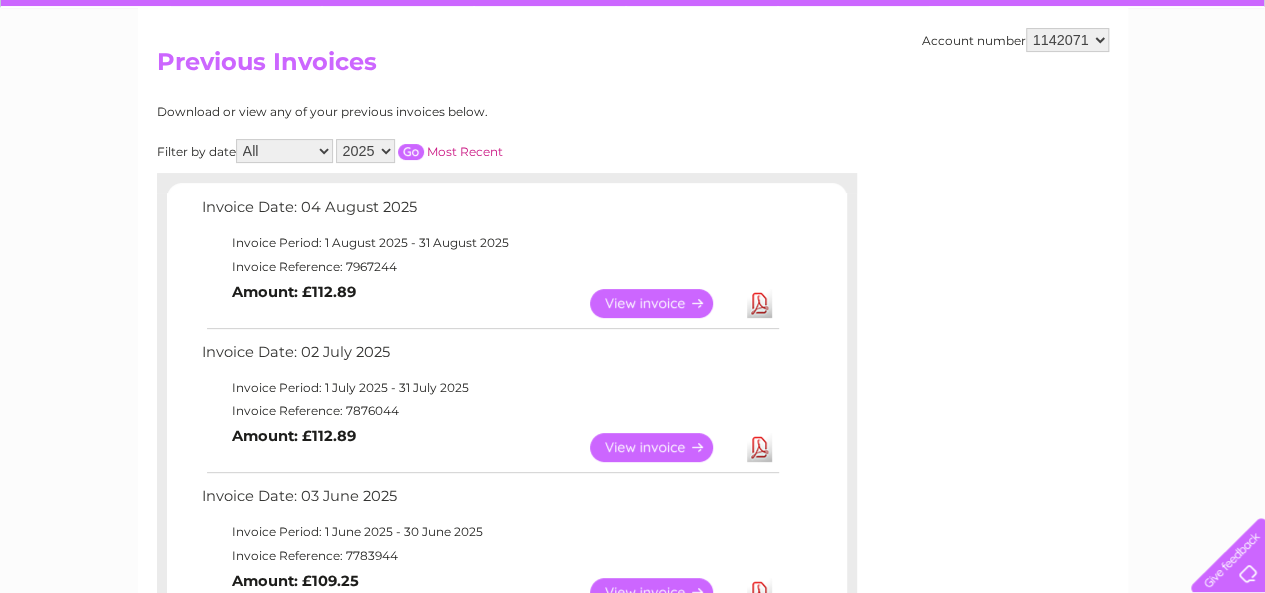 click on "2025
2024
2023
2022" at bounding box center (365, 151) 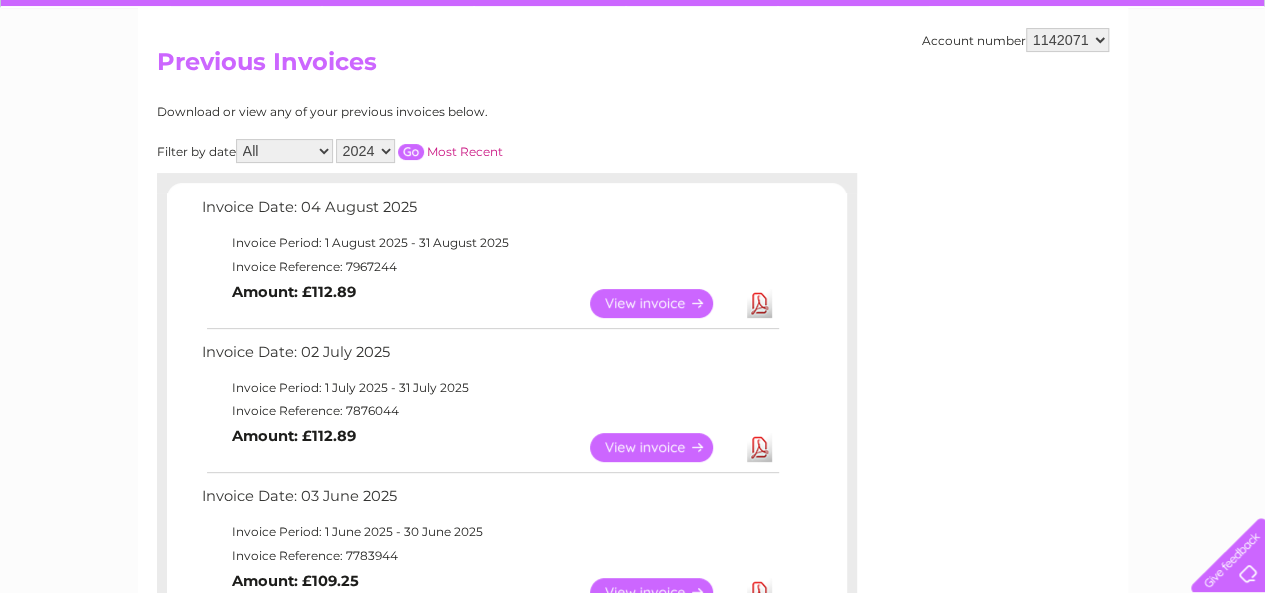 click at bounding box center [411, 152] 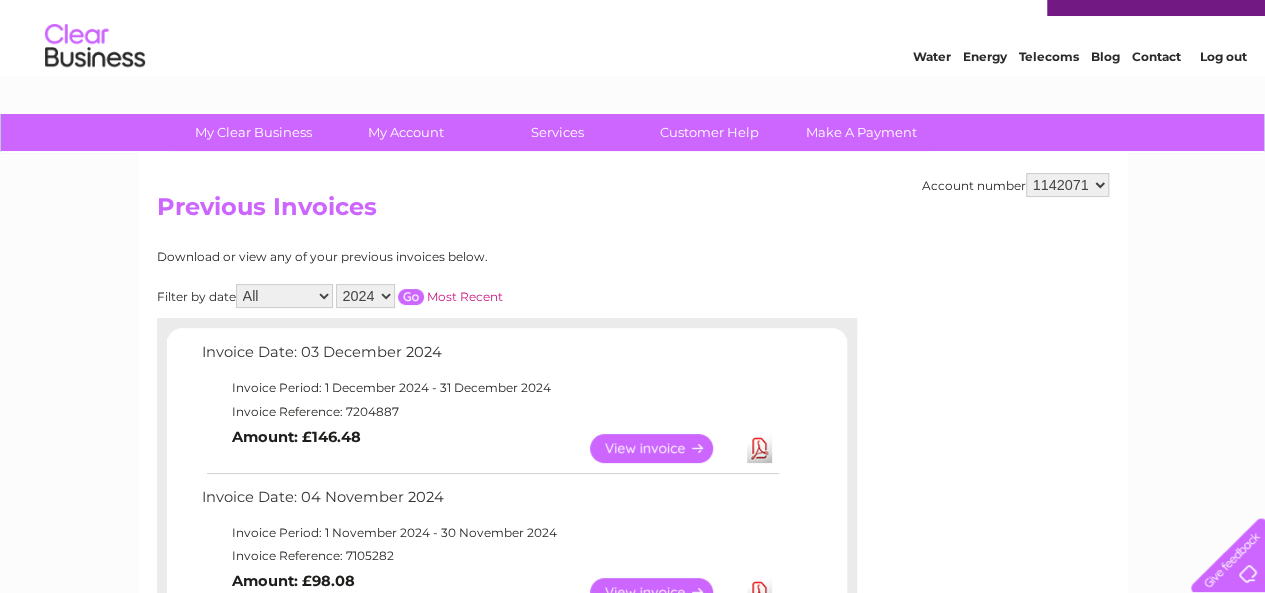 scroll, scrollTop: 0, scrollLeft: 0, axis: both 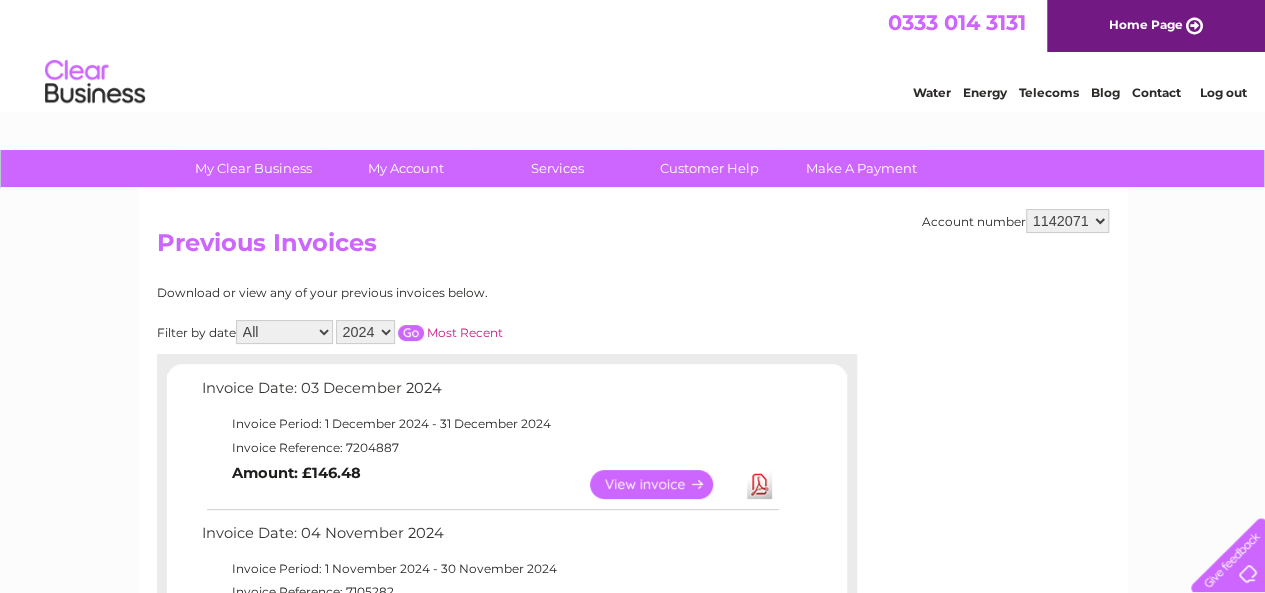 click on "2025
2024
2023
2022" at bounding box center [365, 332] 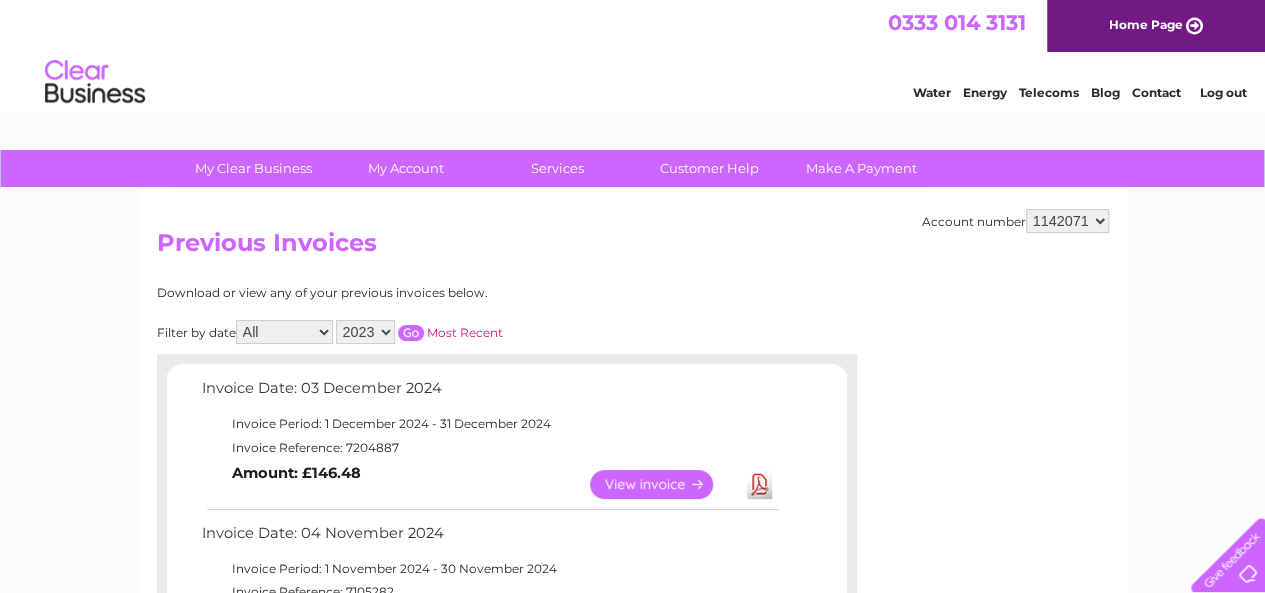 click at bounding box center [411, 333] 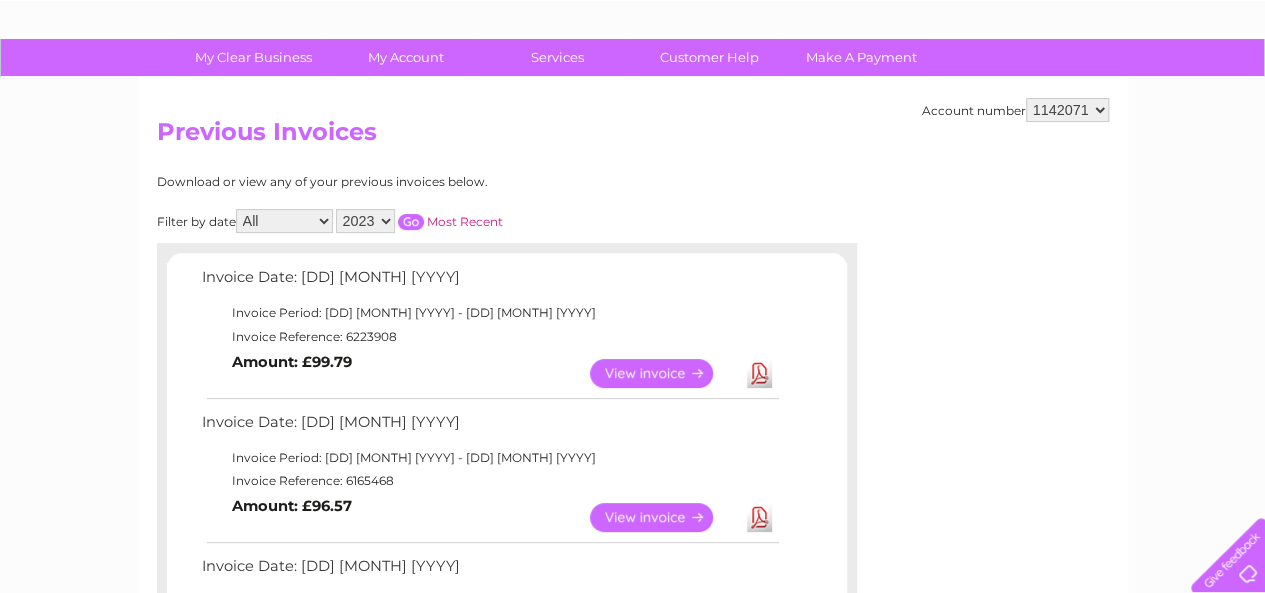 scroll, scrollTop: 0, scrollLeft: 0, axis: both 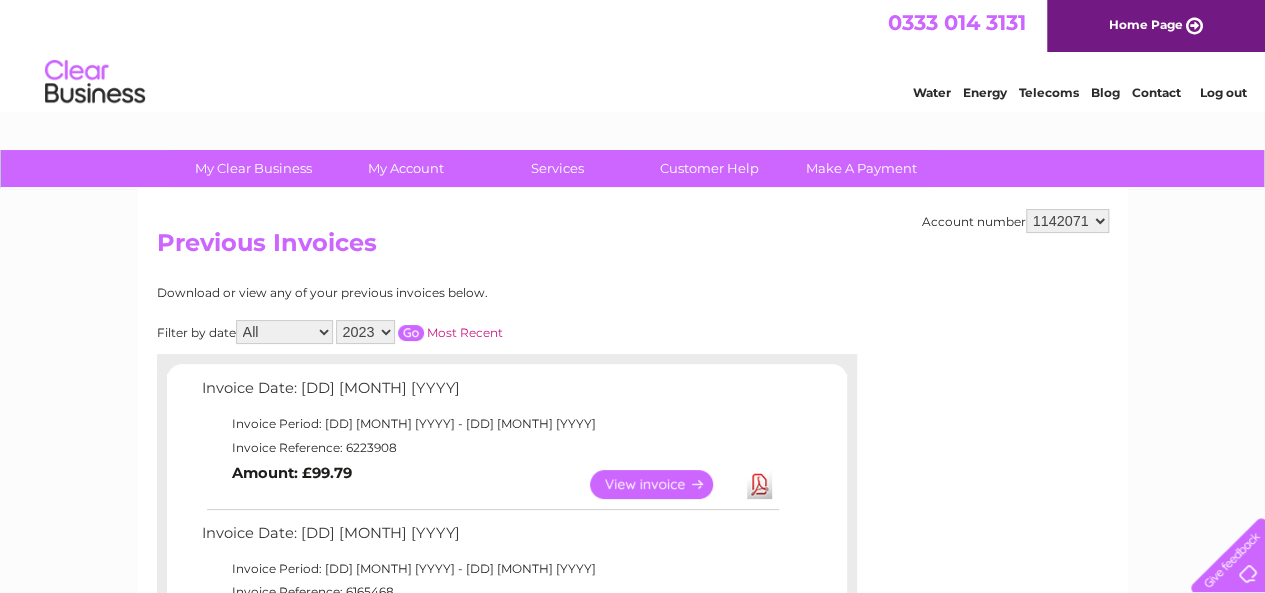 click on "2025
2024
2023
2022" at bounding box center (365, 332) 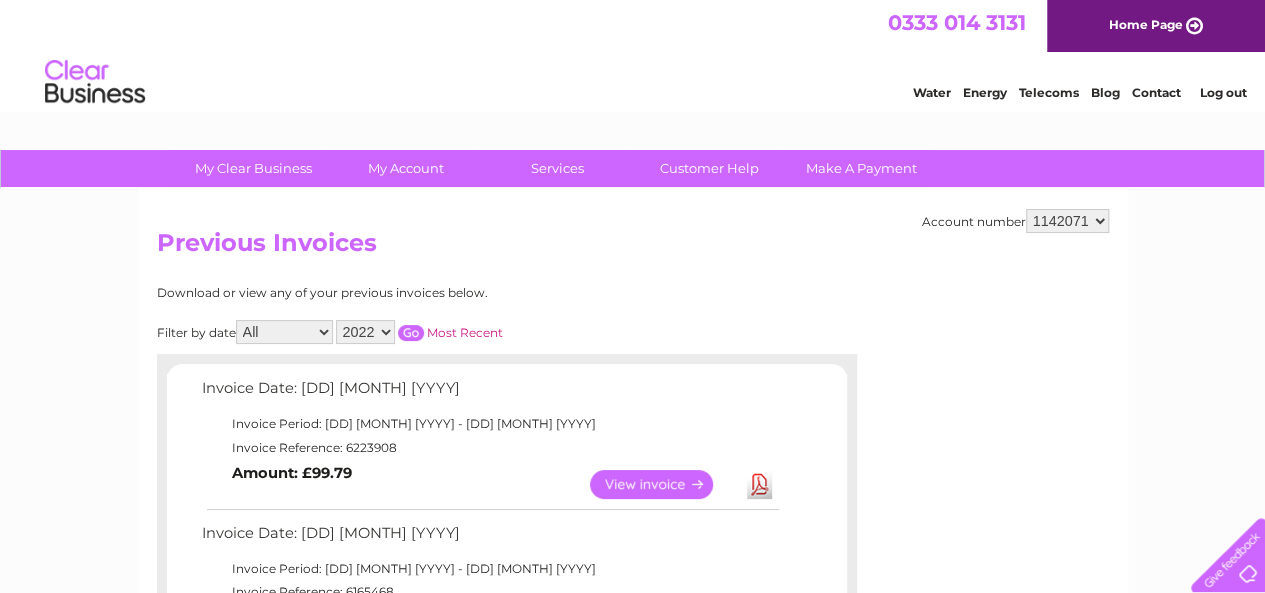 click at bounding box center [411, 333] 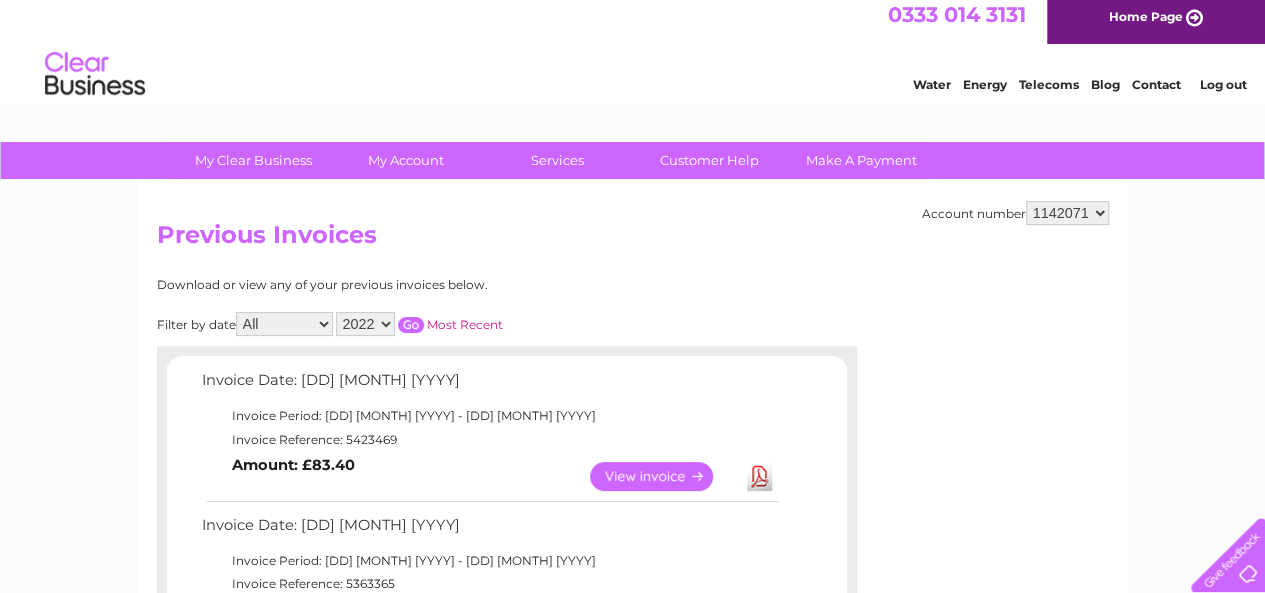scroll, scrollTop: 0, scrollLeft: 0, axis: both 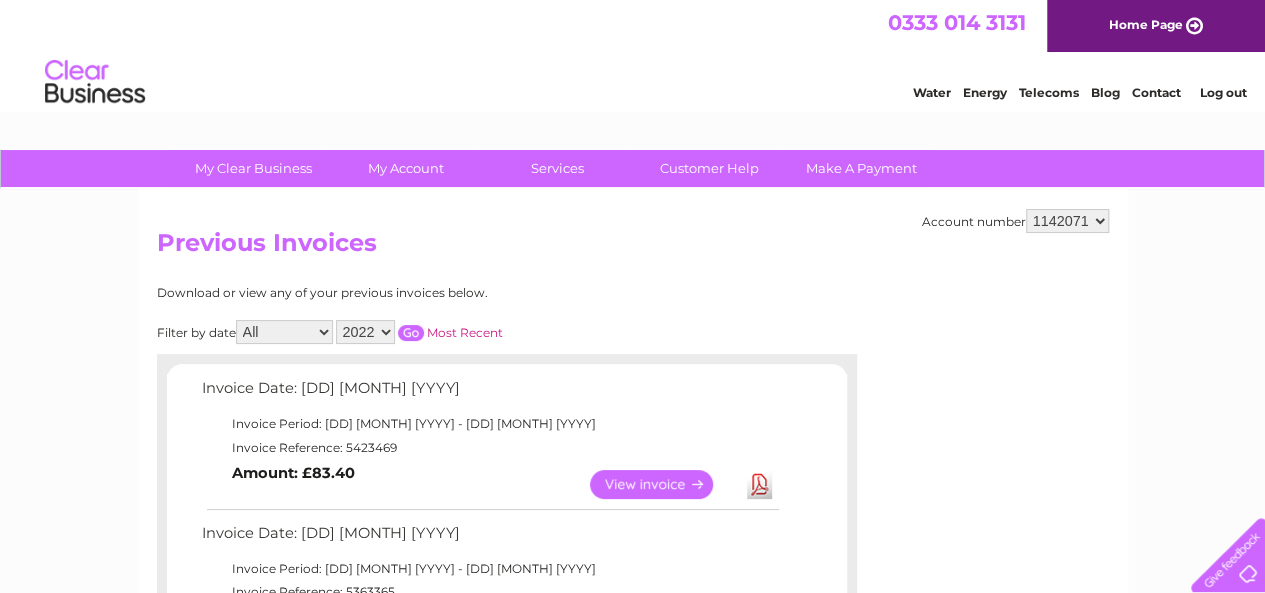 click on "Log out" at bounding box center [1222, 92] 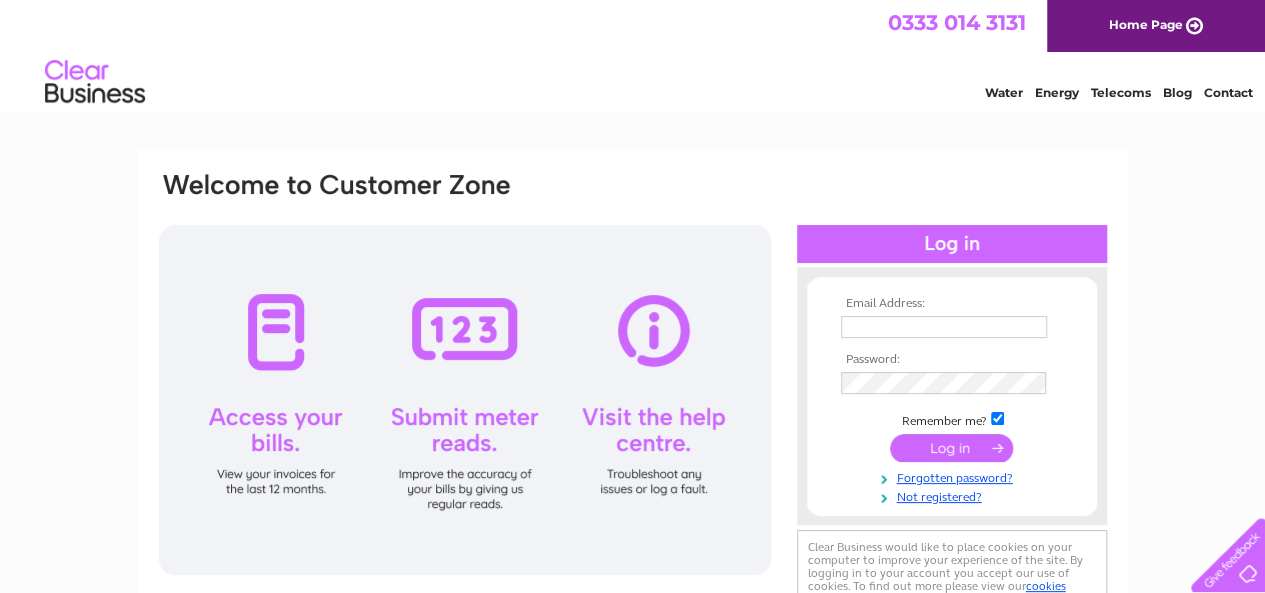 scroll, scrollTop: 0, scrollLeft: 0, axis: both 